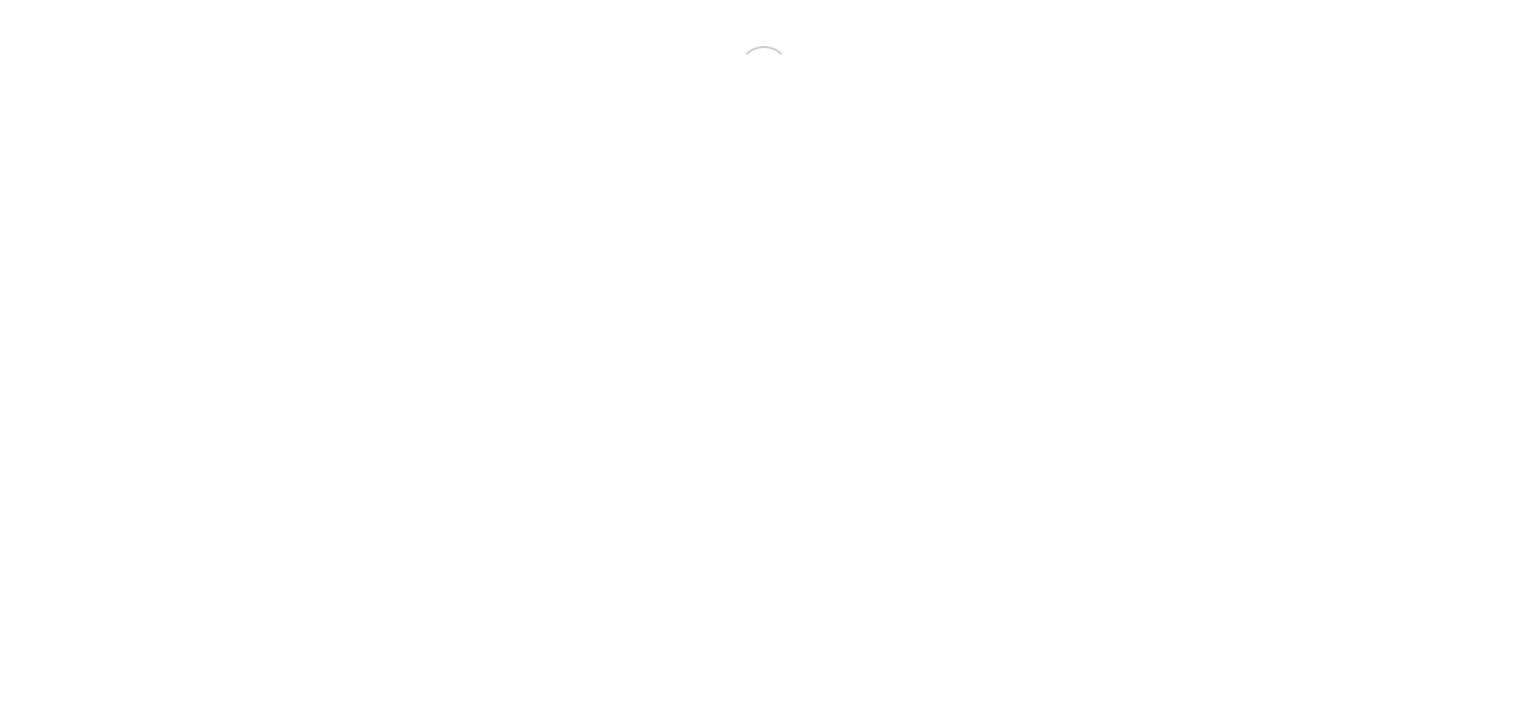 scroll, scrollTop: 0, scrollLeft: 0, axis: both 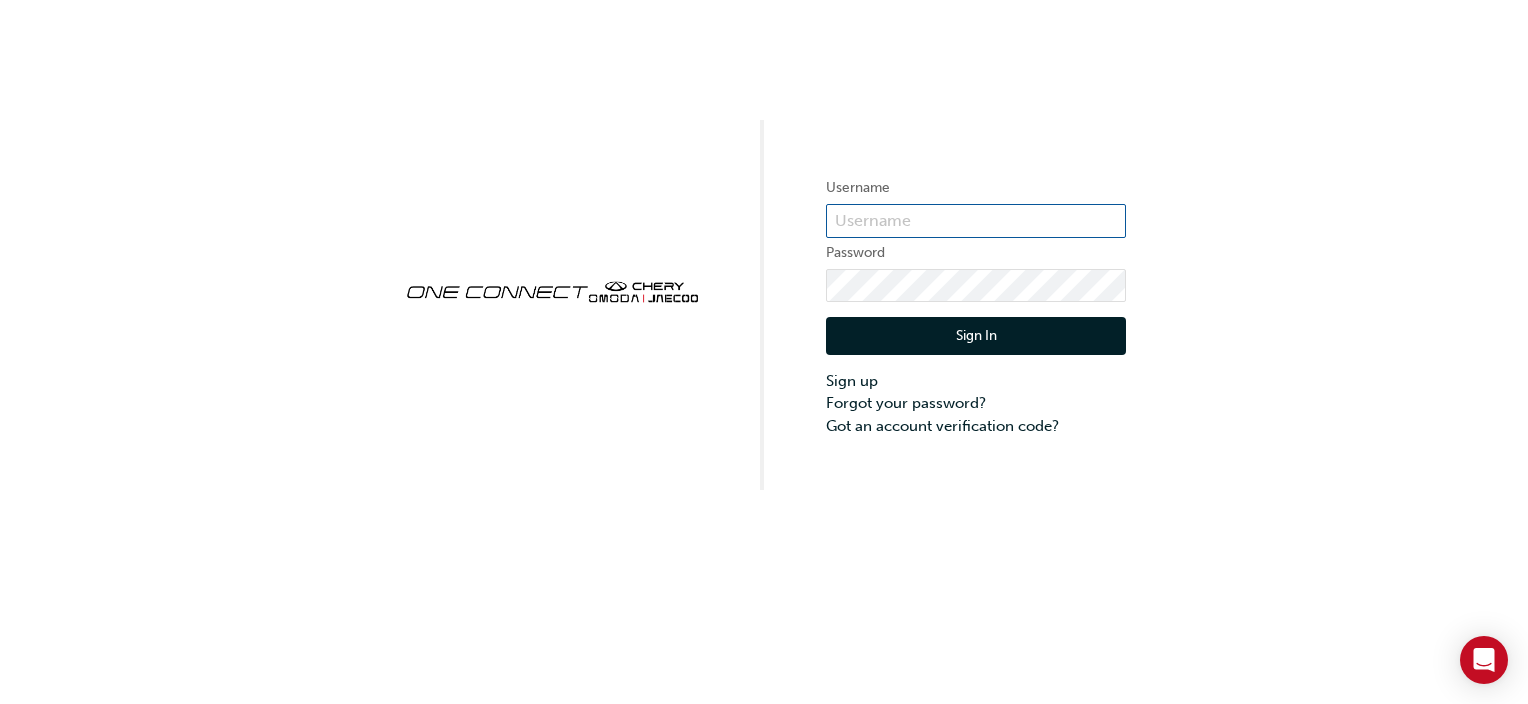 click at bounding box center [976, 221] 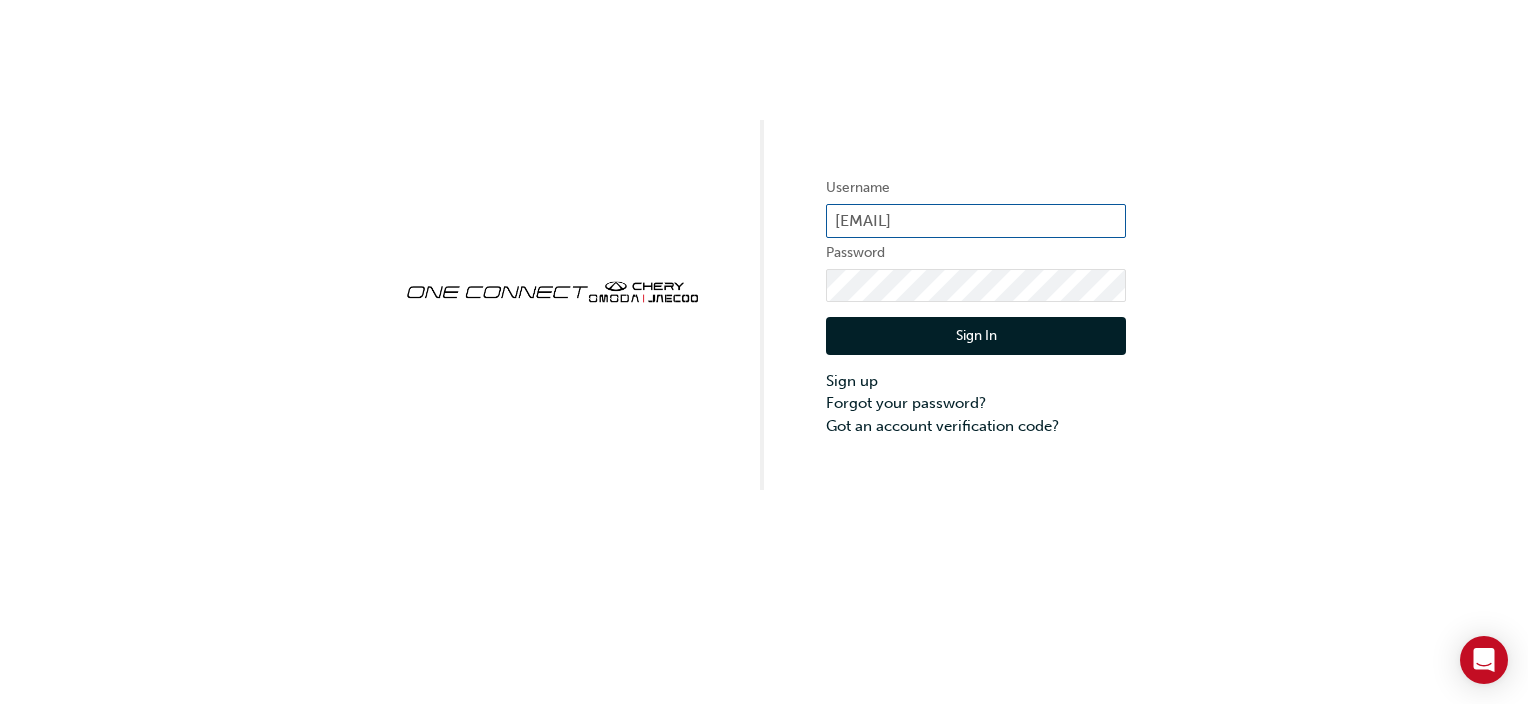 type on "[EMAIL]" 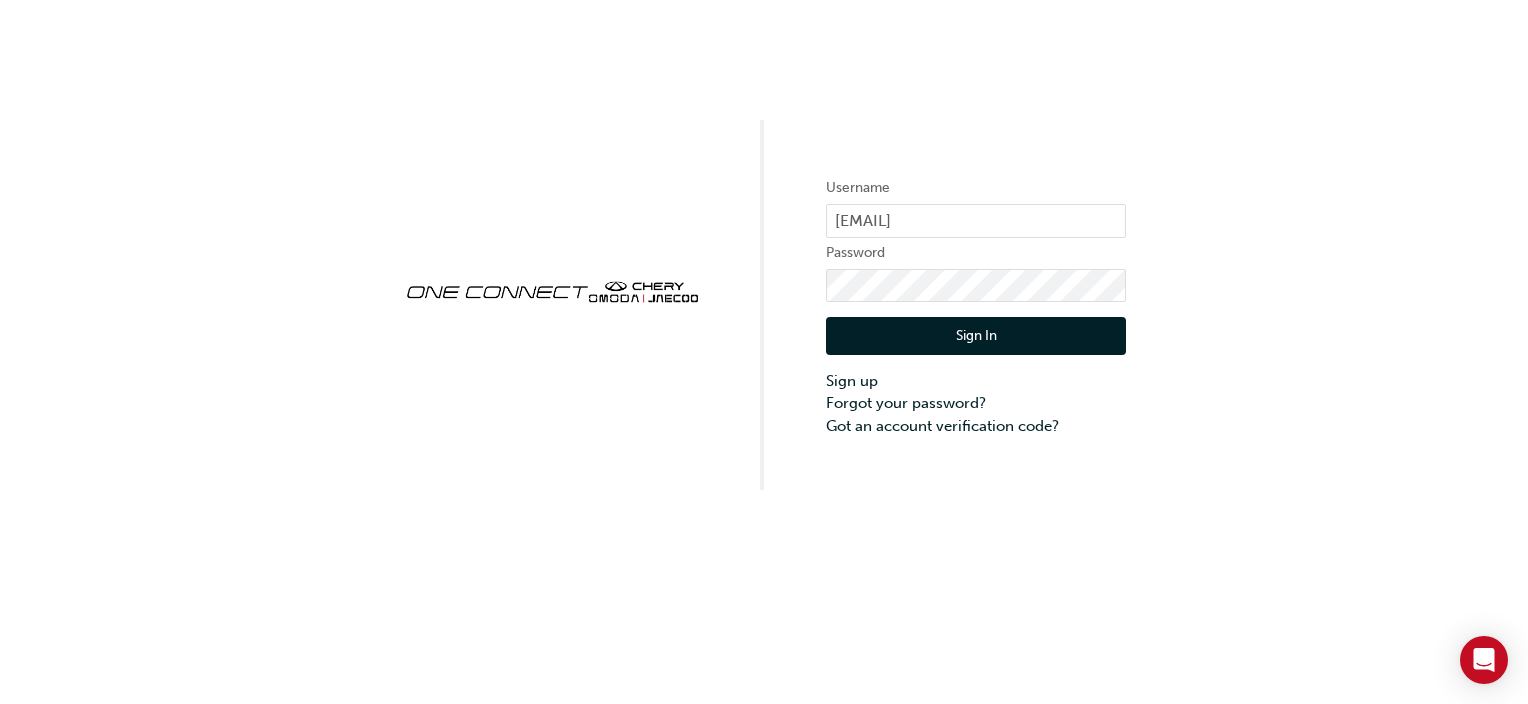 click on "Sign In" at bounding box center [976, 336] 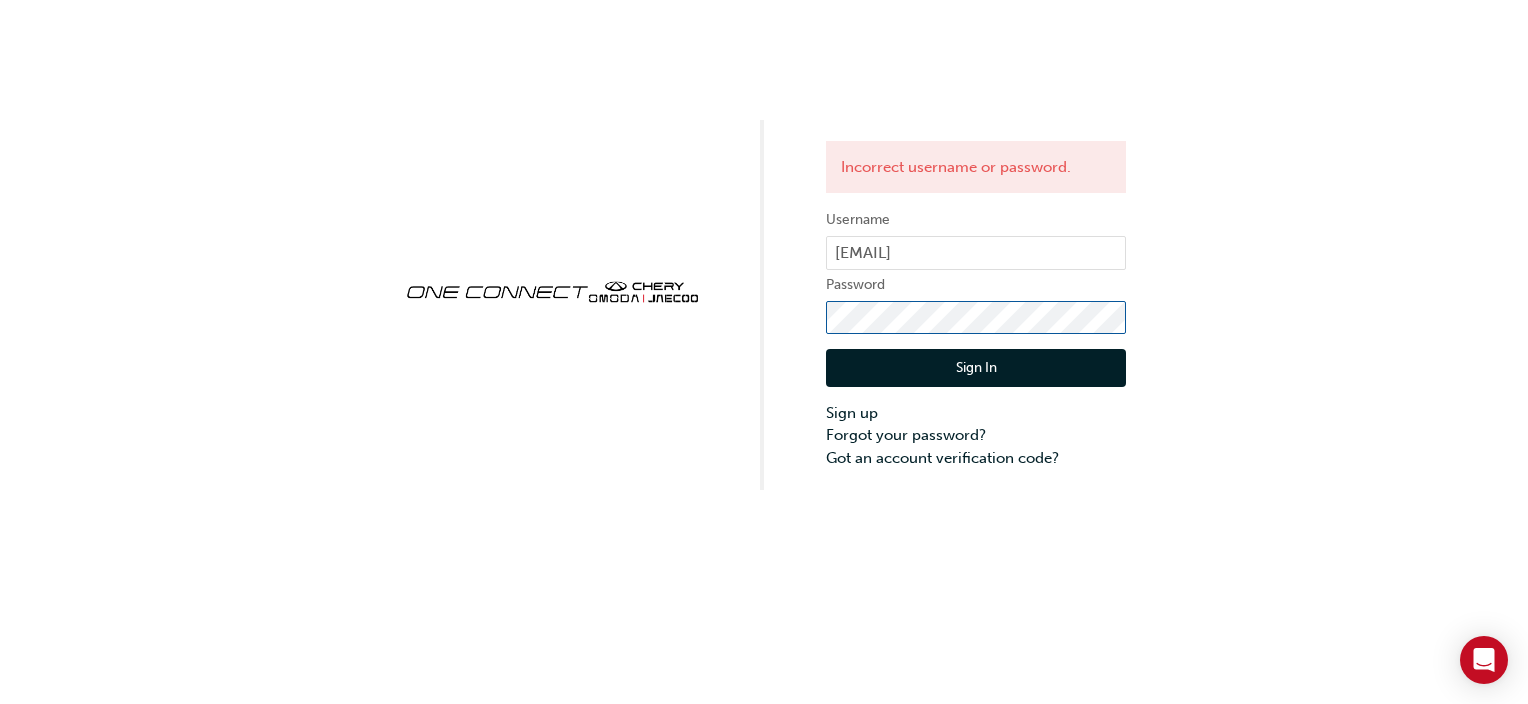 click on "Incorrect username or password. Username [EMAIL] Password Sign In Sign up Forgot your password? Got an account verification code?" at bounding box center [764, 245] 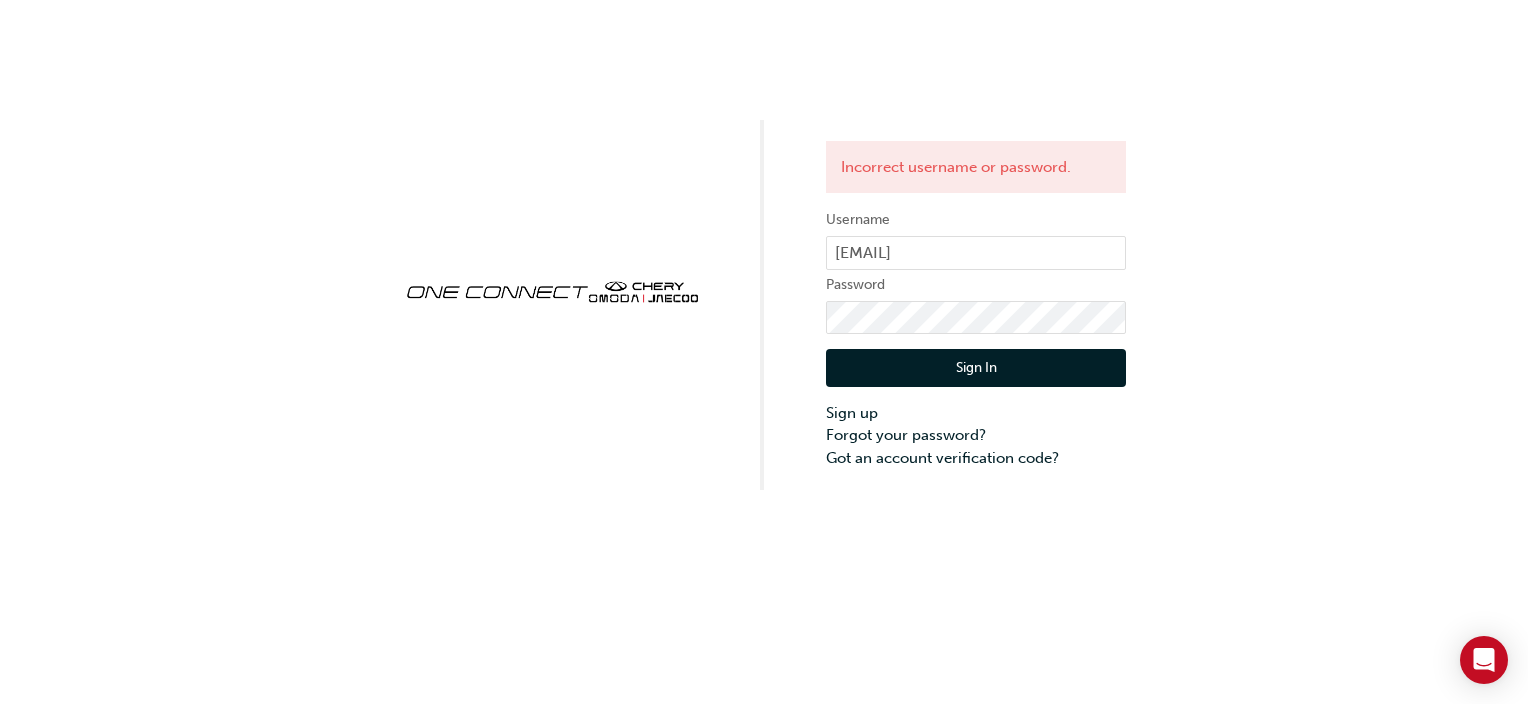 click on "Sign In" at bounding box center (976, 368) 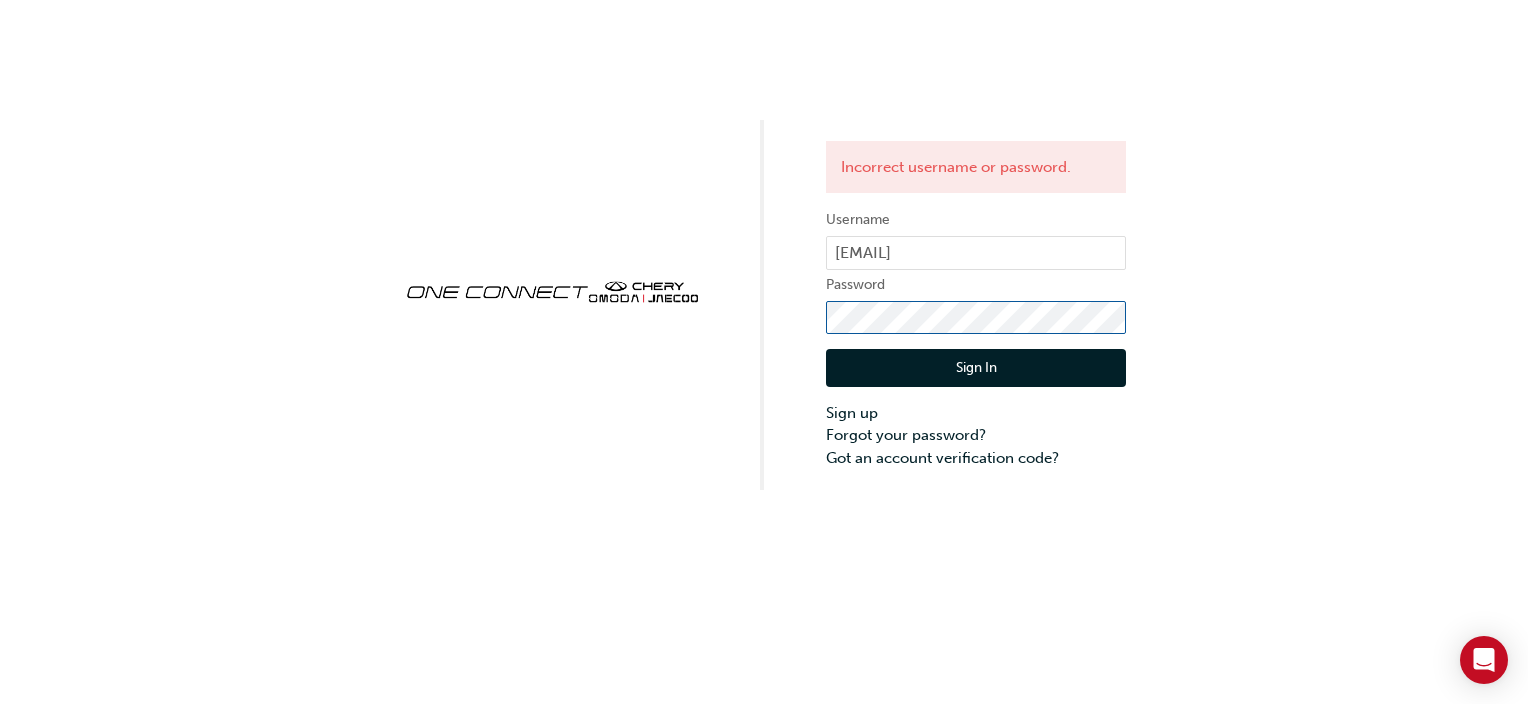 click on "Incorrect username or password. Username [EMAIL] Password Sign In Sign up Forgot your password? Got an account verification code?" at bounding box center (764, 245) 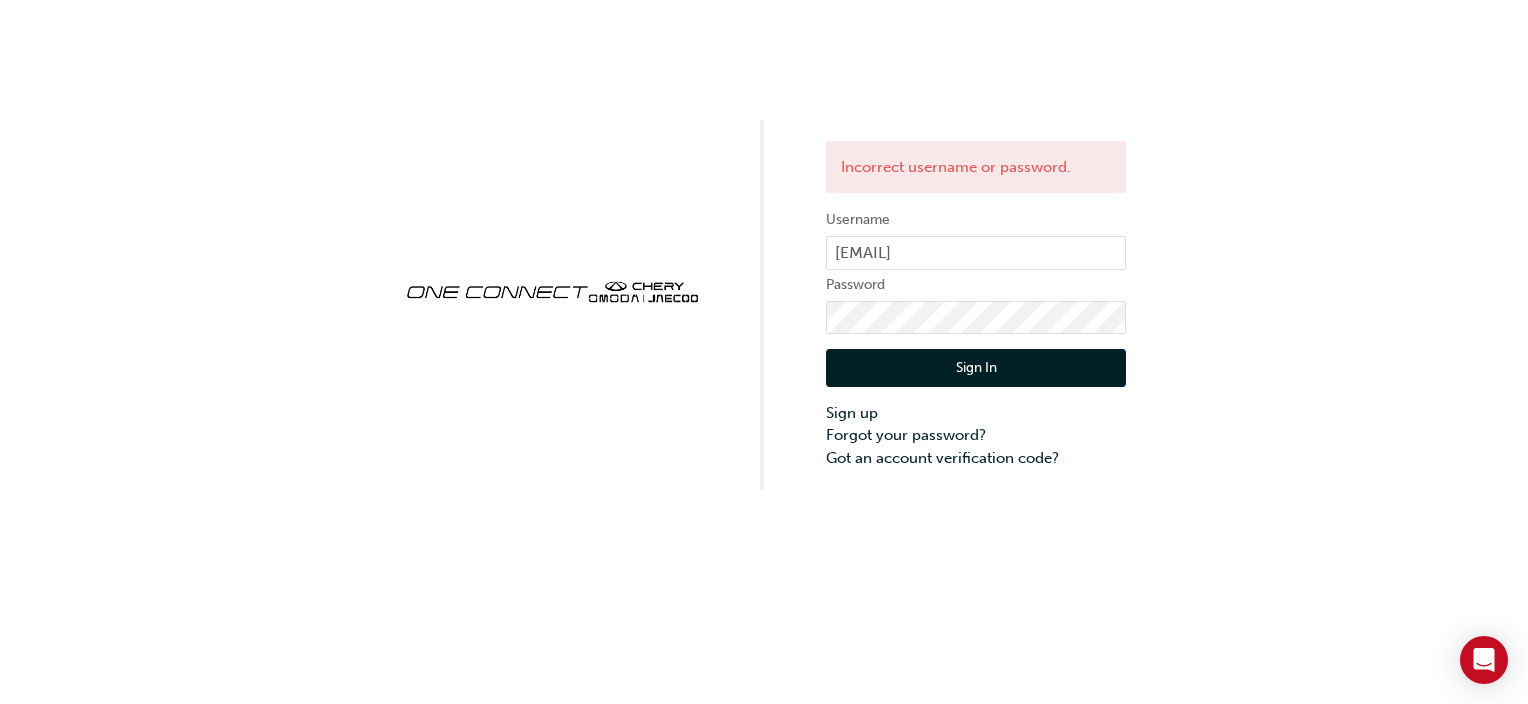 click on "Sign In" at bounding box center (976, 368) 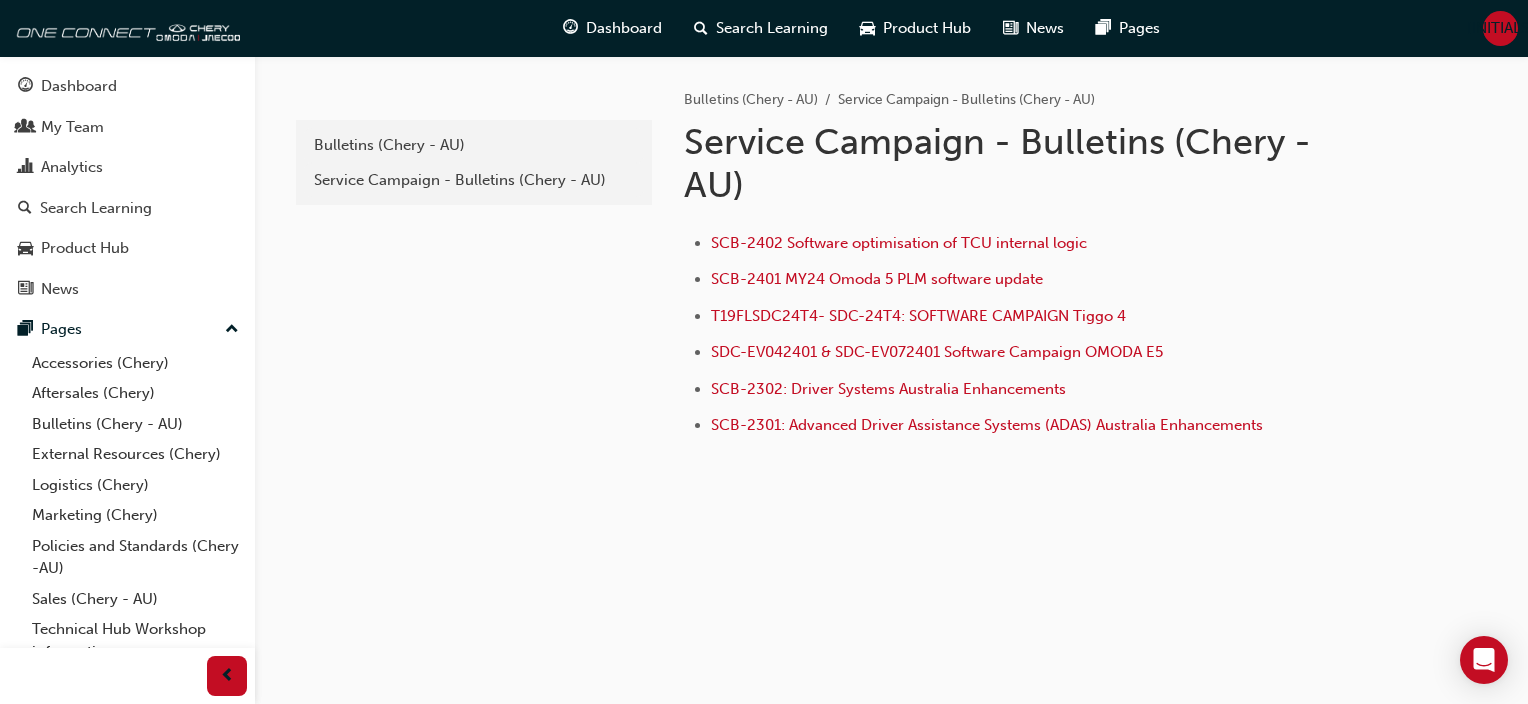 click on "e85f914b-8380-4b90-a255-4e94a5c53783 Bulletins (Chery - AU) Service Campaign - Bulletins (Chery - AU)" at bounding box center [472, 288] 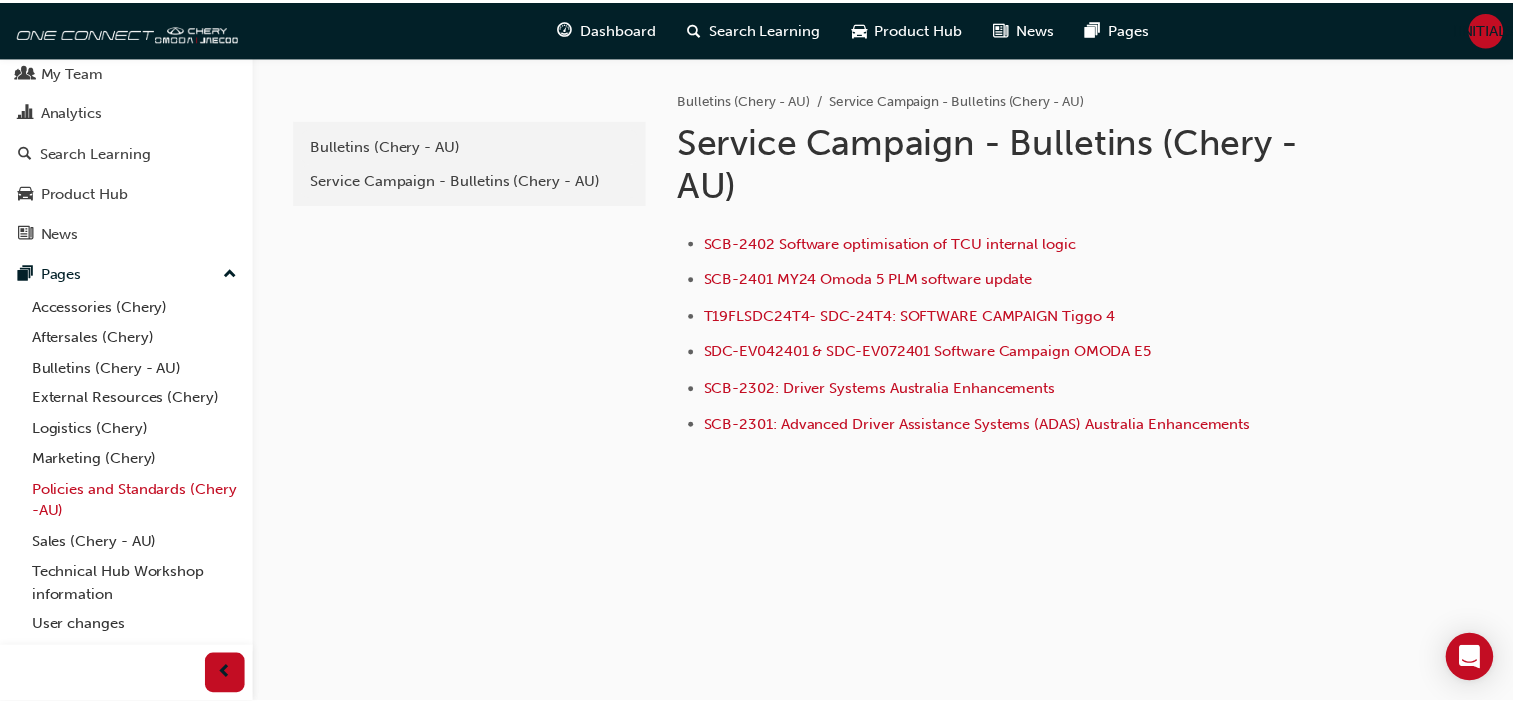 scroll, scrollTop: 84, scrollLeft: 0, axis: vertical 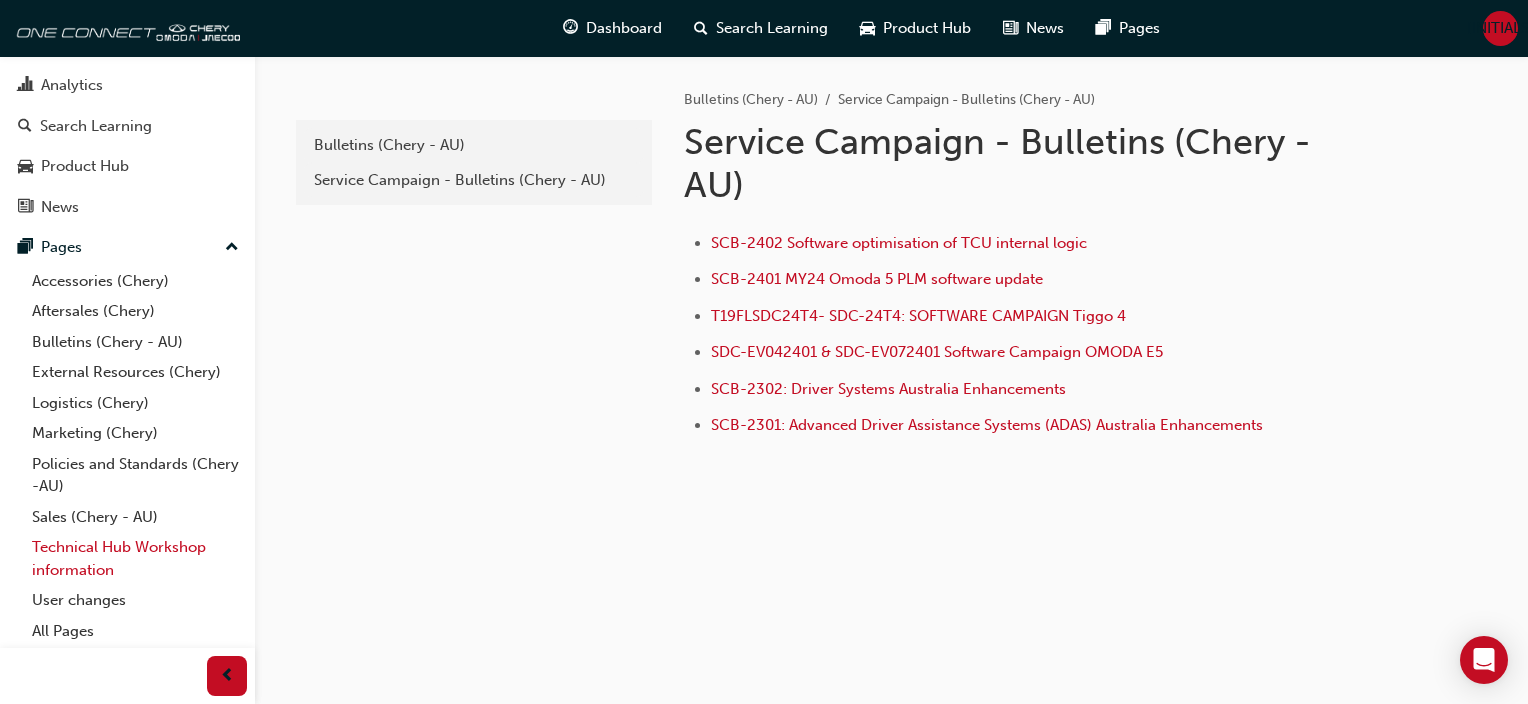 click on "Technical Hub Workshop information" at bounding box center [135, 558] 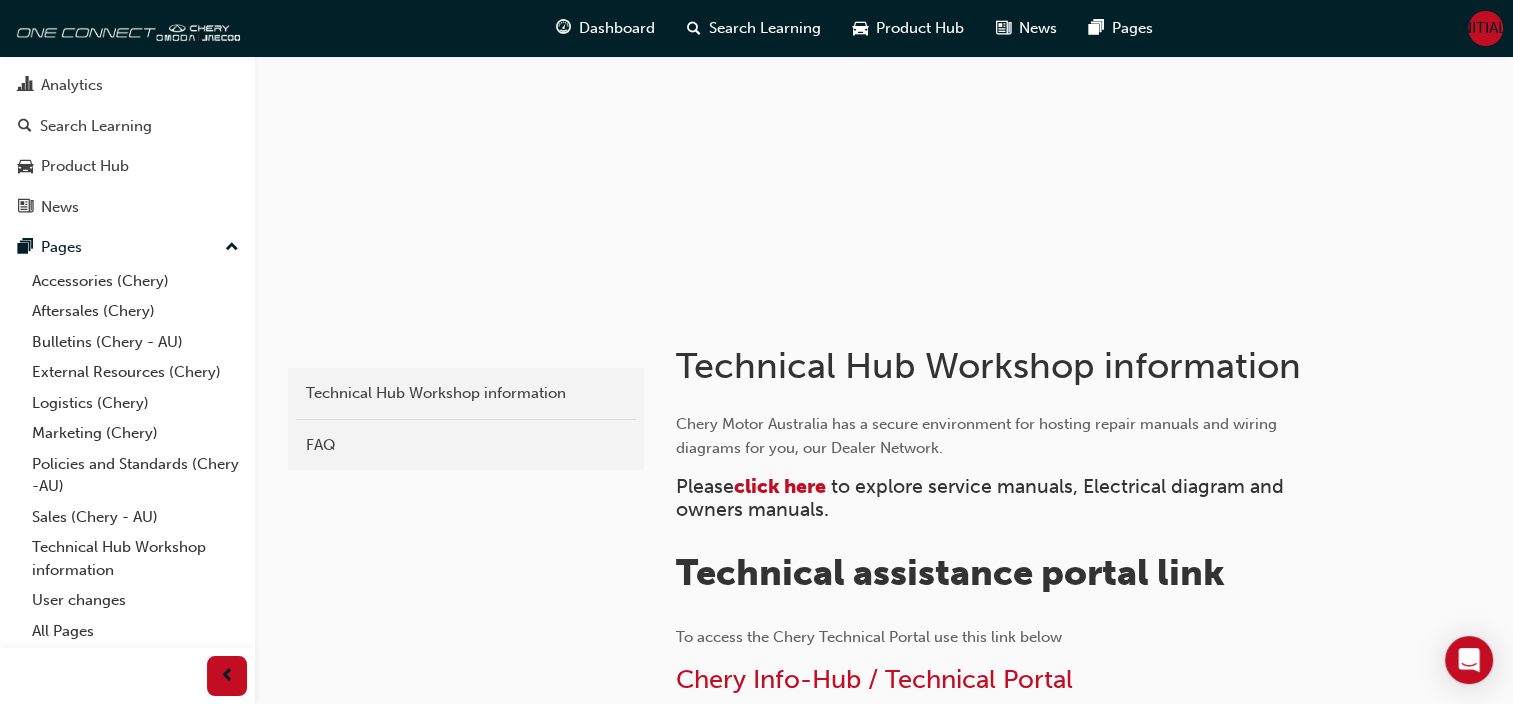 scroll, scrollTop: 200, scrollLeft: 0, axis: vertical 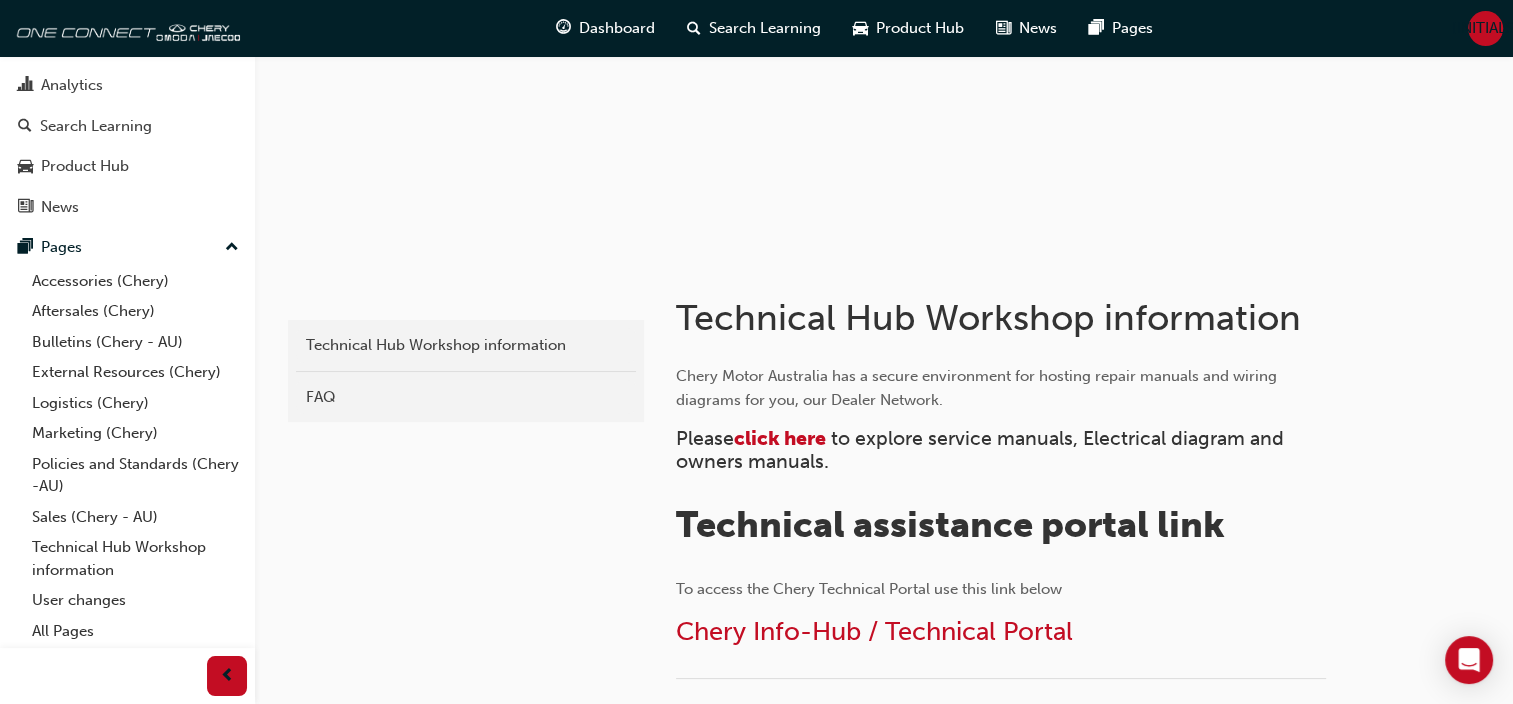 click on "to explore service manuals, Electrical diagram and owners manuals." at bounding box center [982, 450] 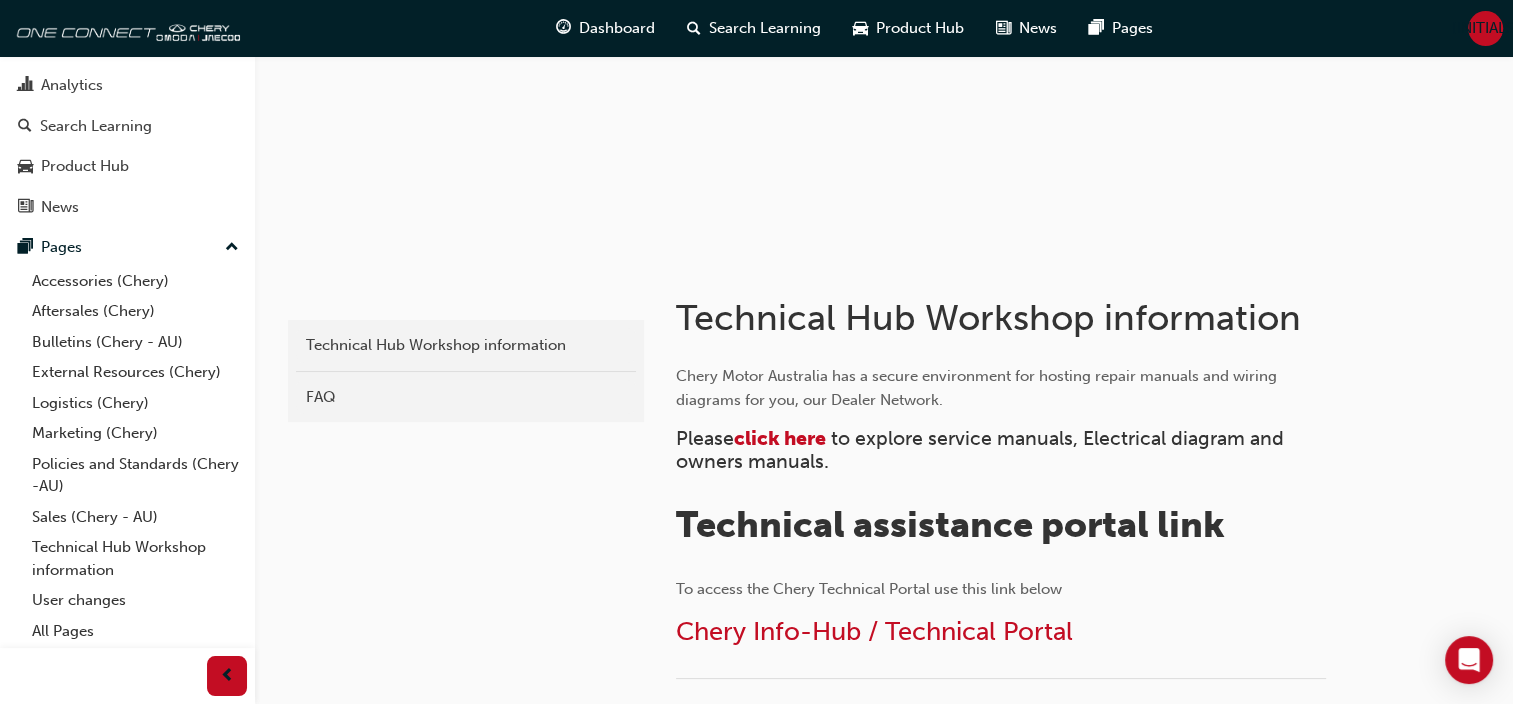 click on "Please  ​   click here     ​ to explore service manuals, Electrical diagram and owners manuals." at bounding box center [1001, 450] 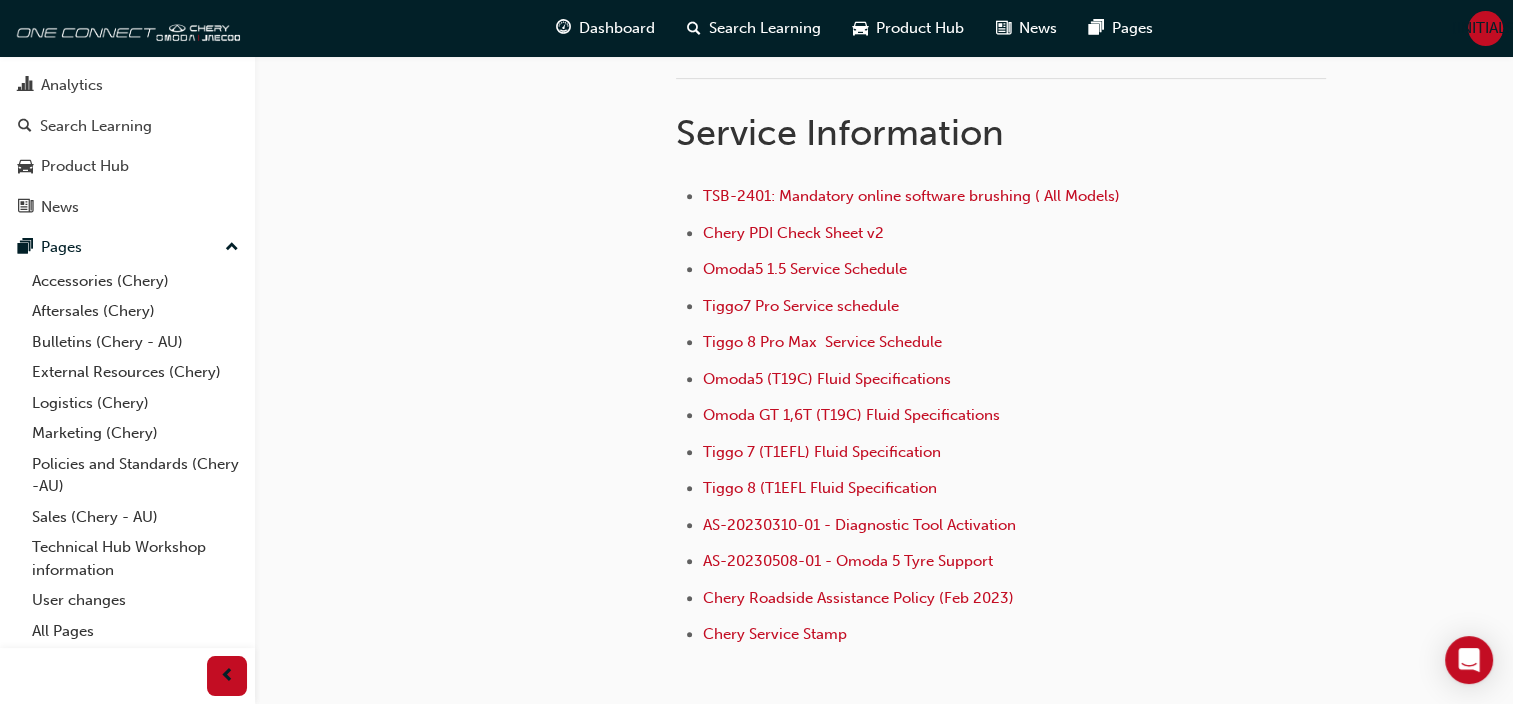 click on "chery-technicalhub Technical Hub Workshop information  FAQ" at bounding box center [464, 193] 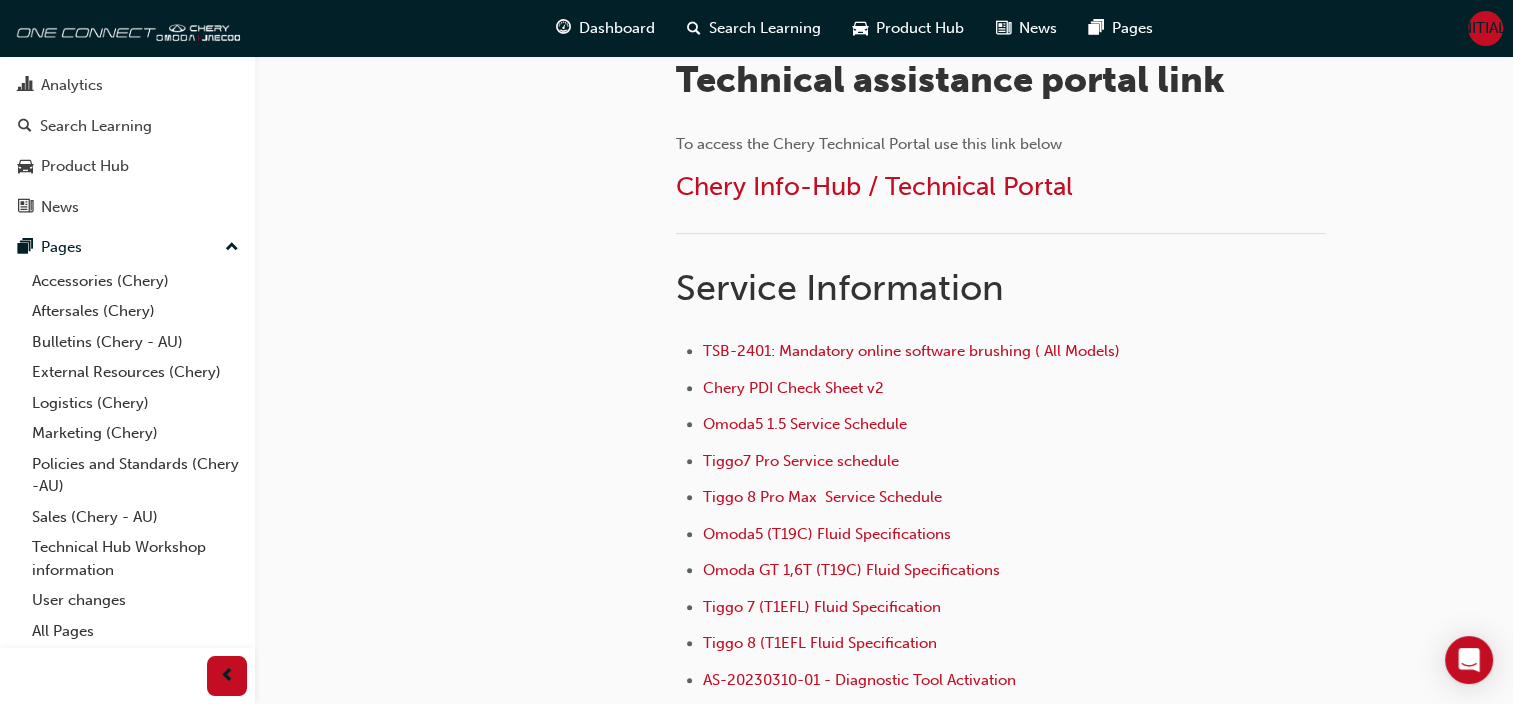 scroll, scrollTop: 300, scrollLeft: 0, axis: vertical 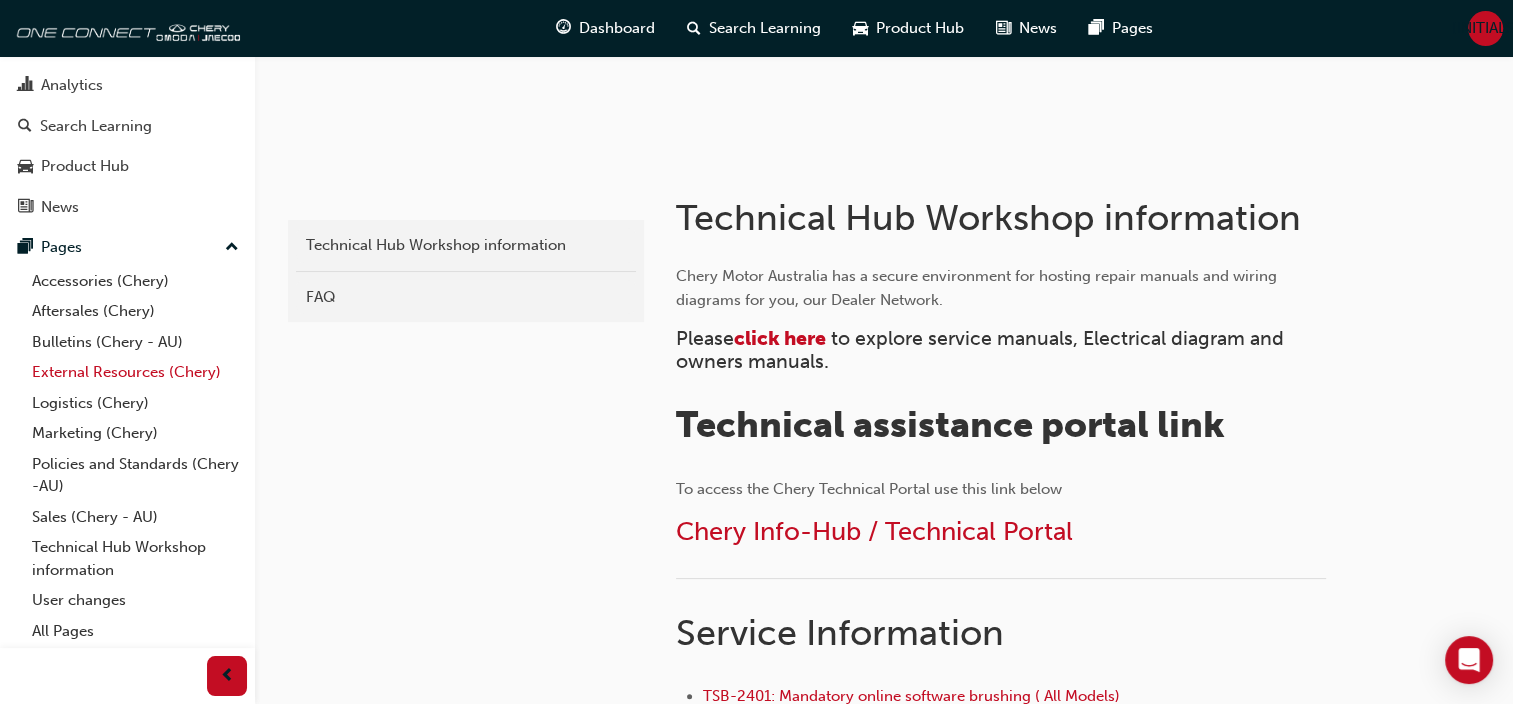 click on "External Resources (Chery)" at bounding box center [135, 372] 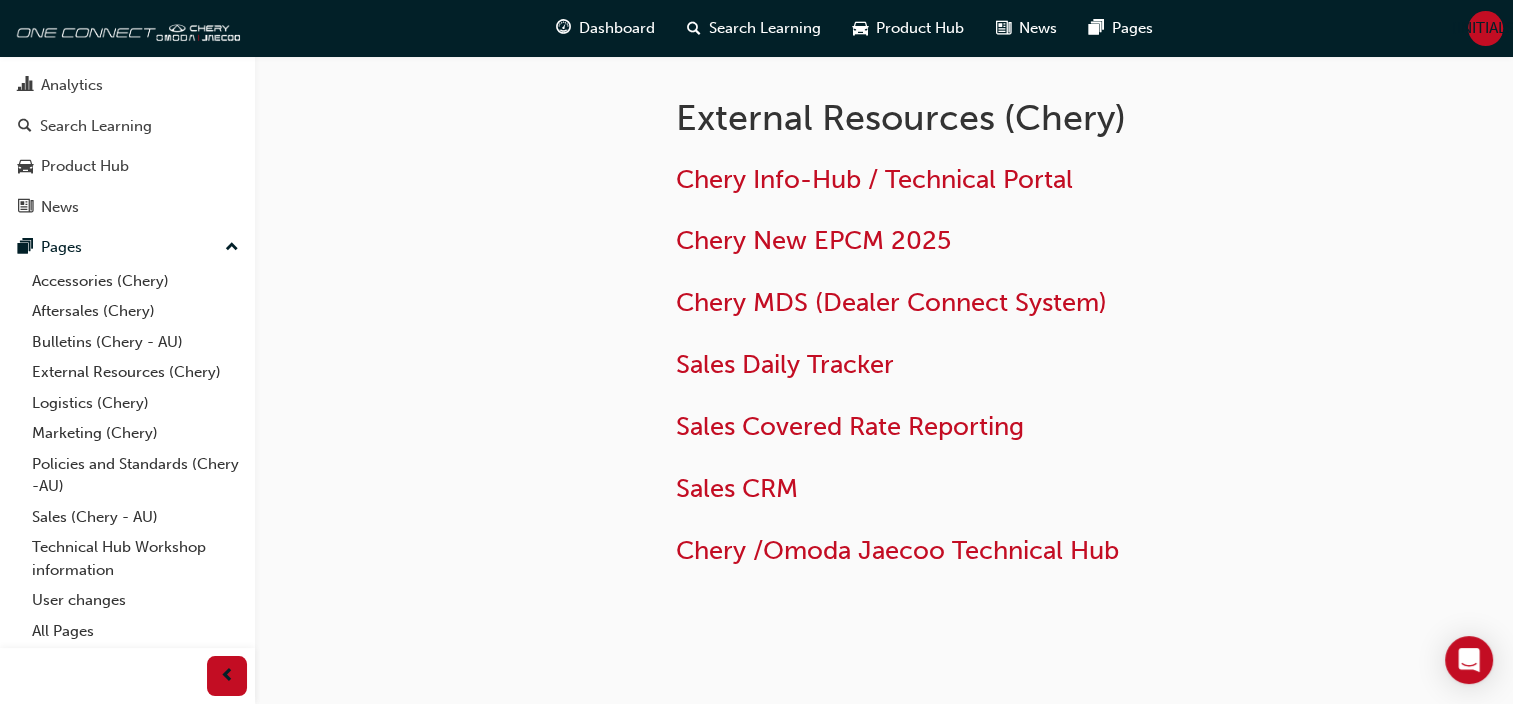 click at bounding box center (464, 358) 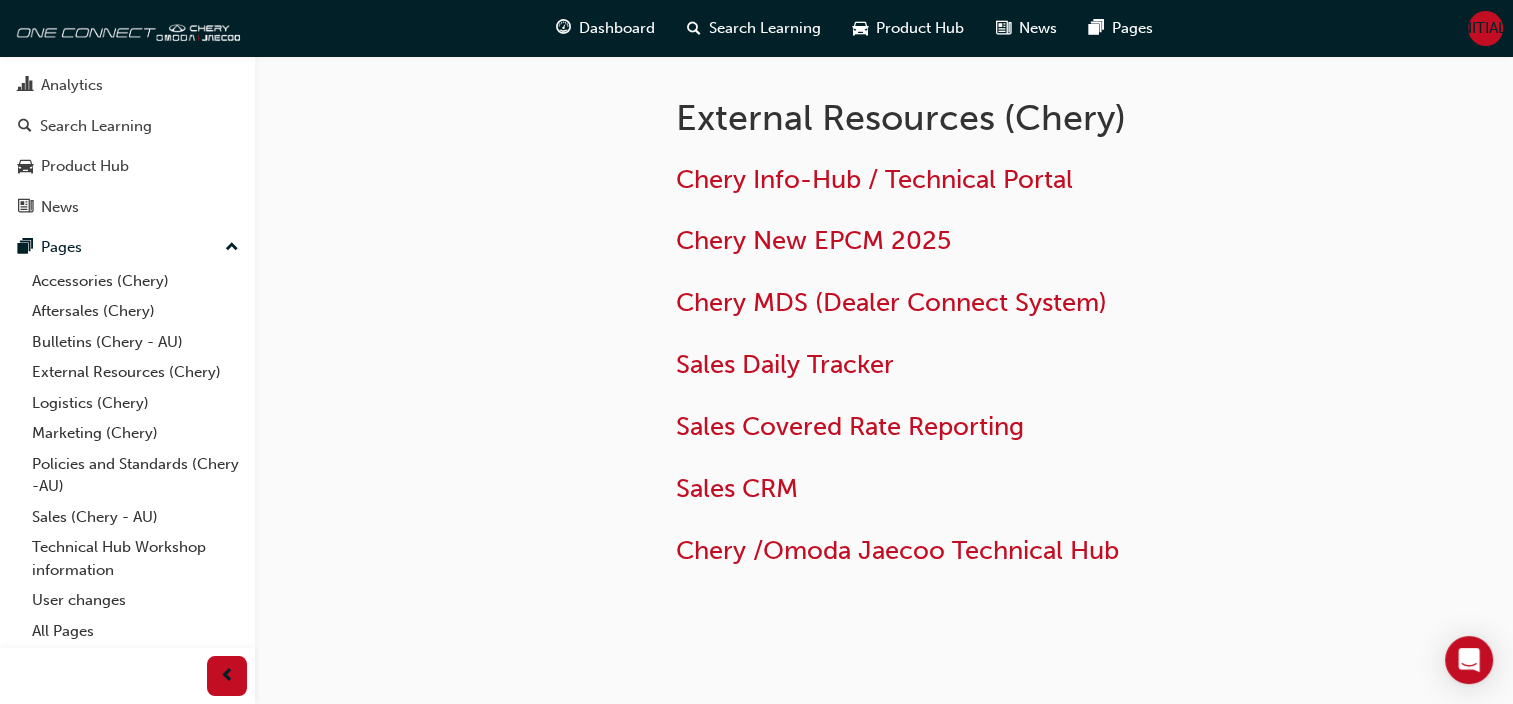 click at bounding box center [464, 358] 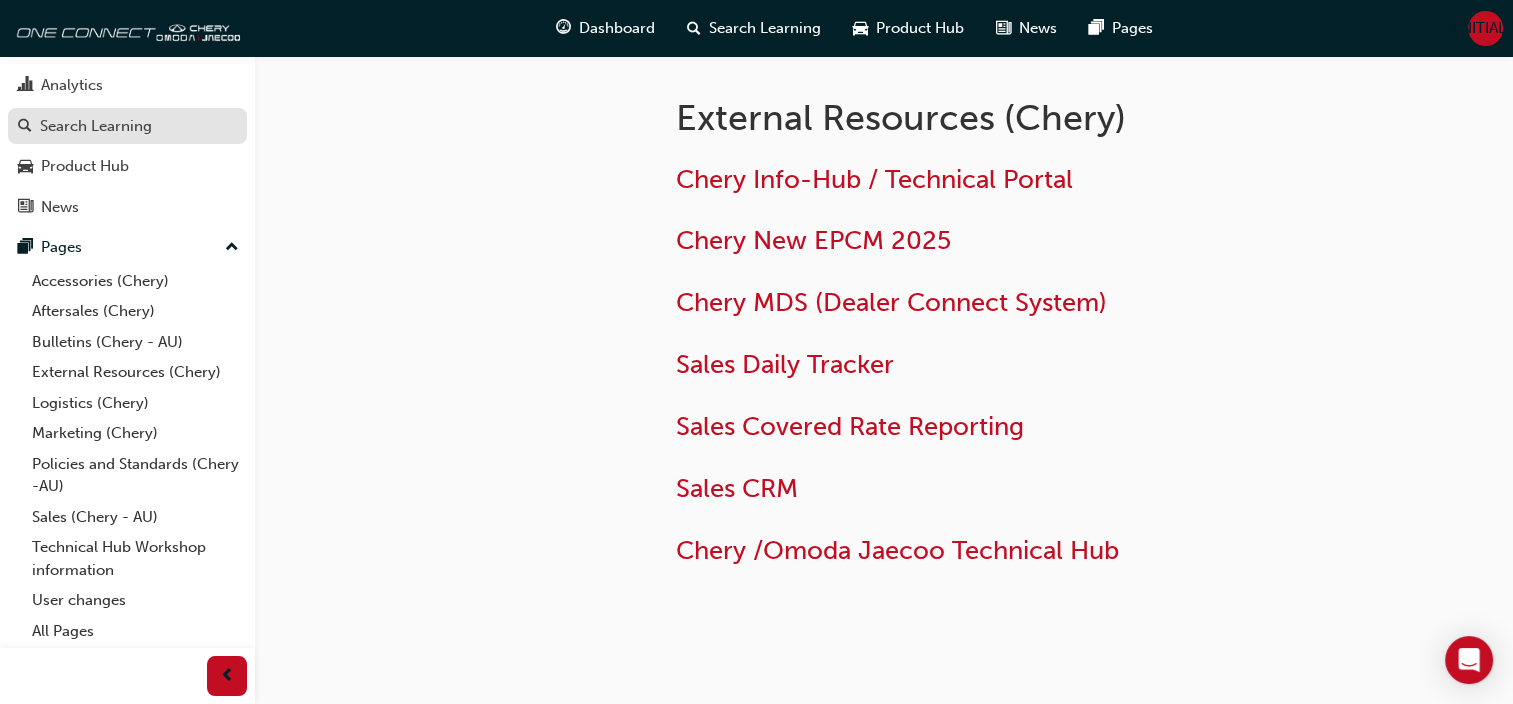 click on "Search Learning" at bounding box center (96, 126) 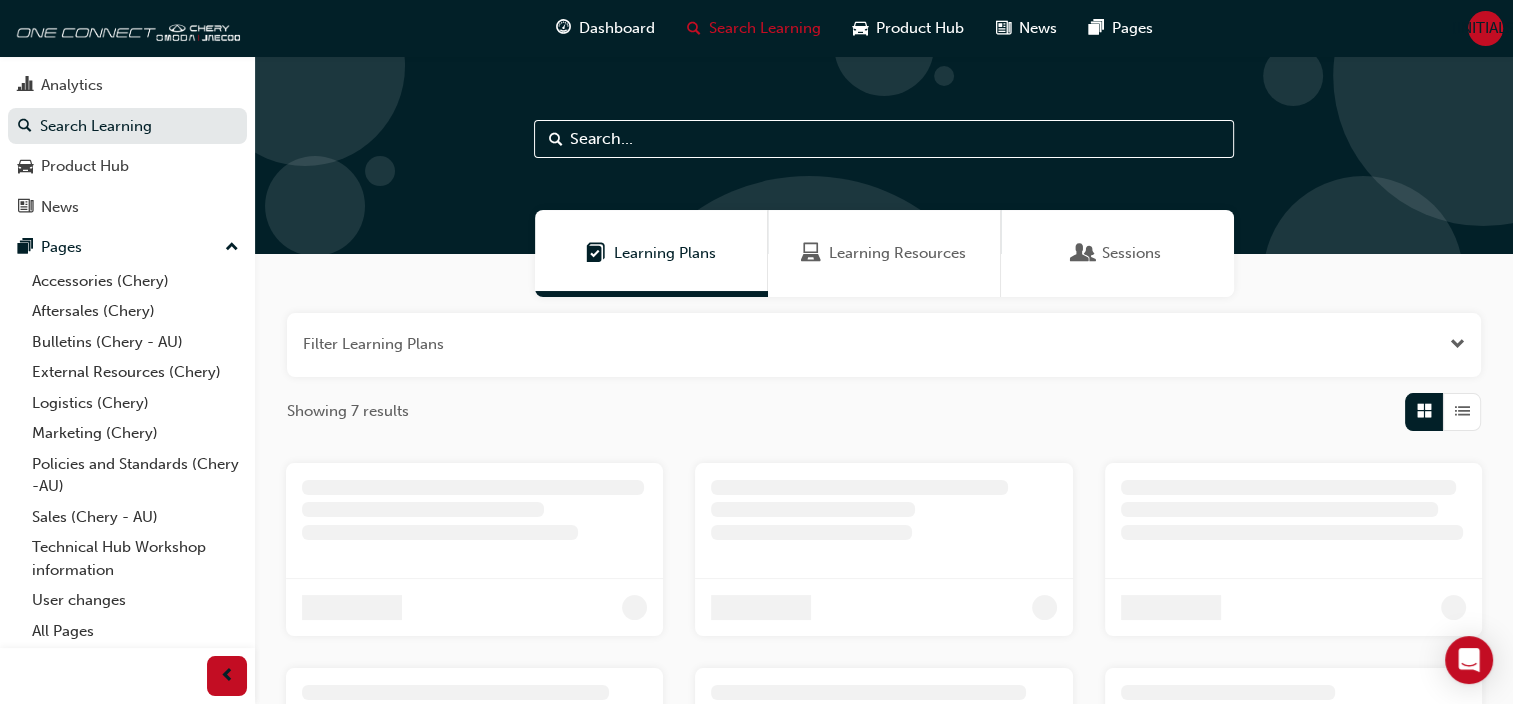 click on "Learning Plans Learning Resources Sessions" at bounding box center [884, 253] 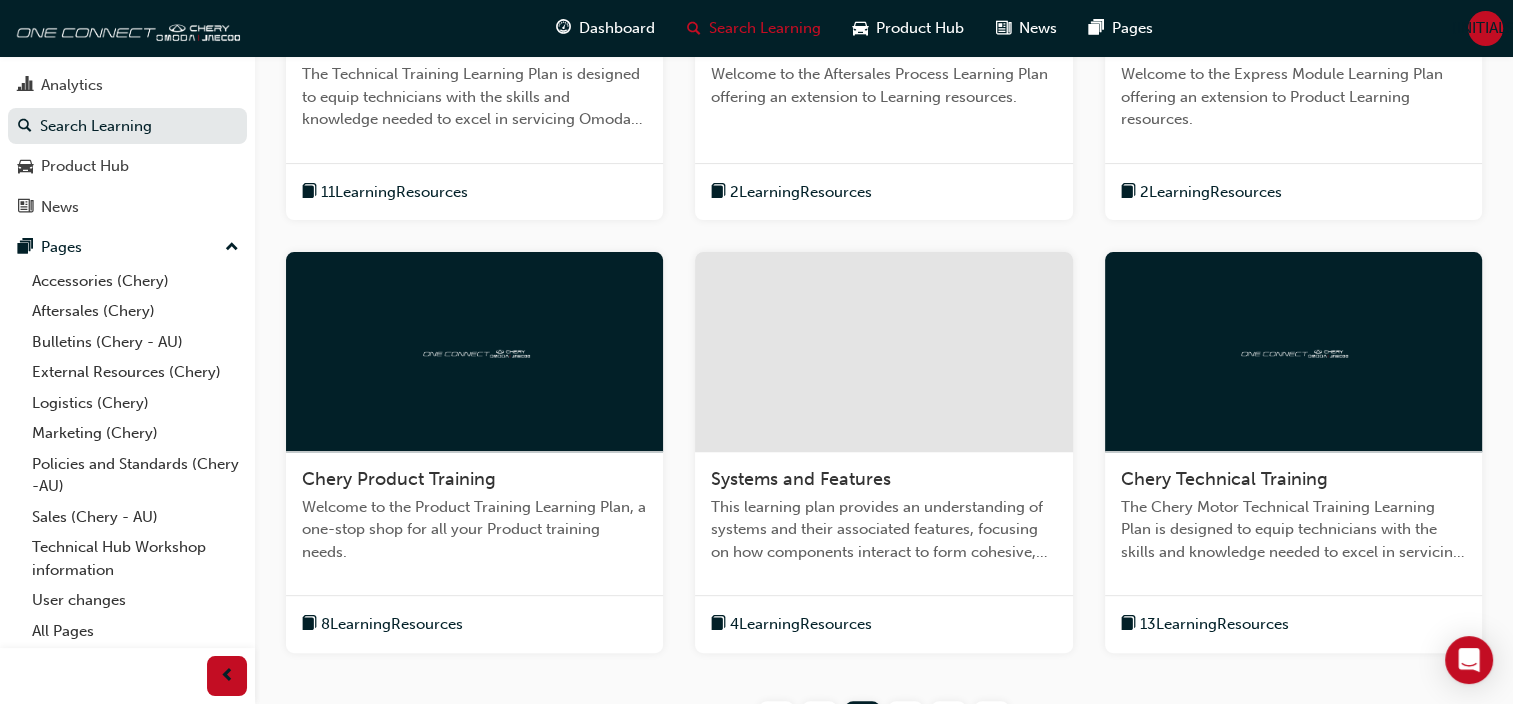 scroll, scrollTop: 836, scrollLeft: 0, axis: vertical 